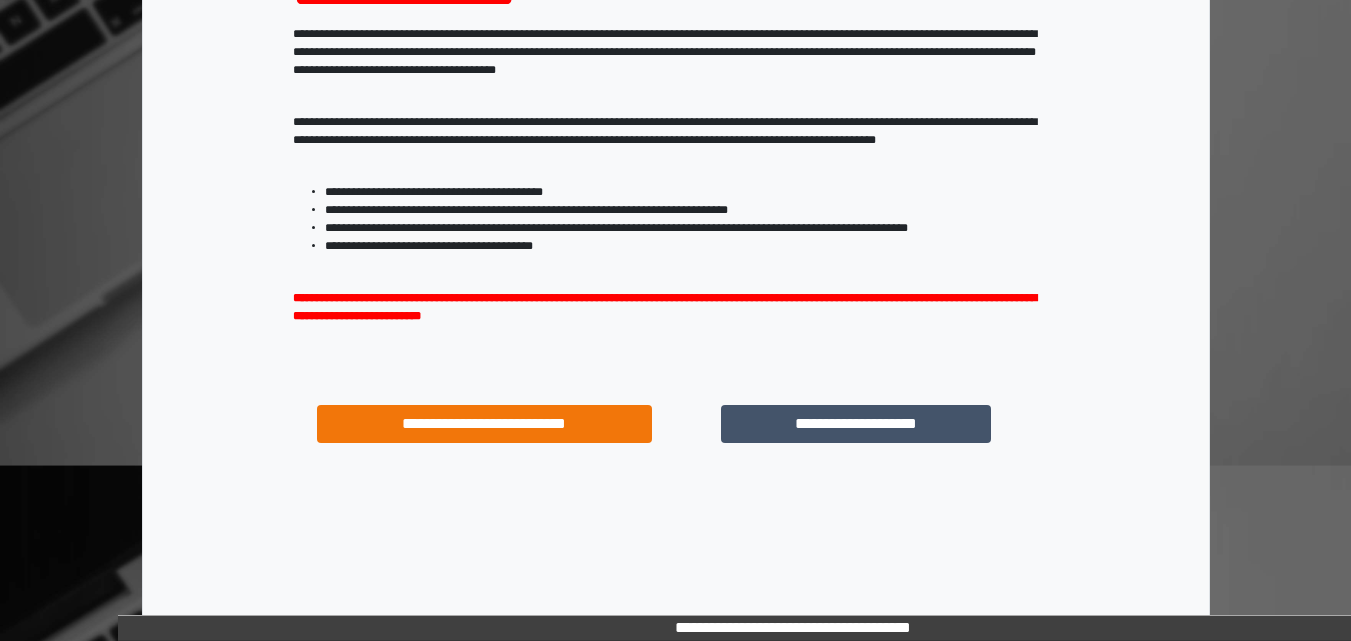 scroll, scrollTop: 287, scrollLeft: 0, axis: vertical 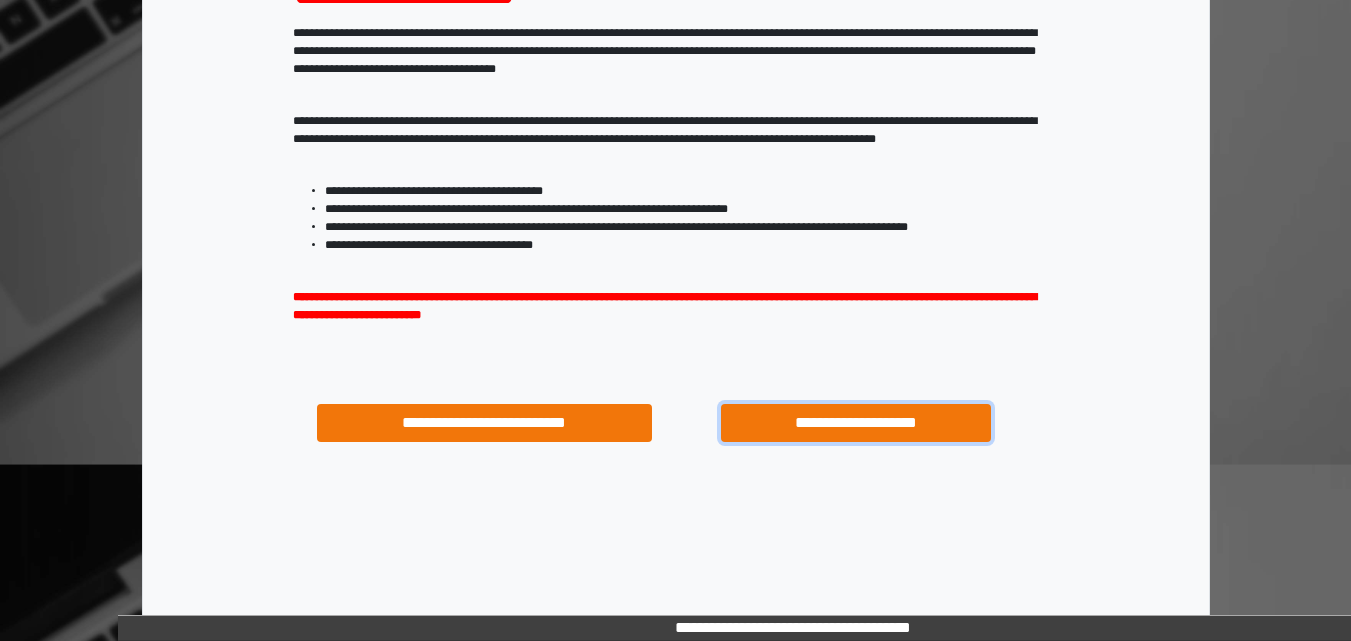 click on "**********" at bounding box center [855, 423] 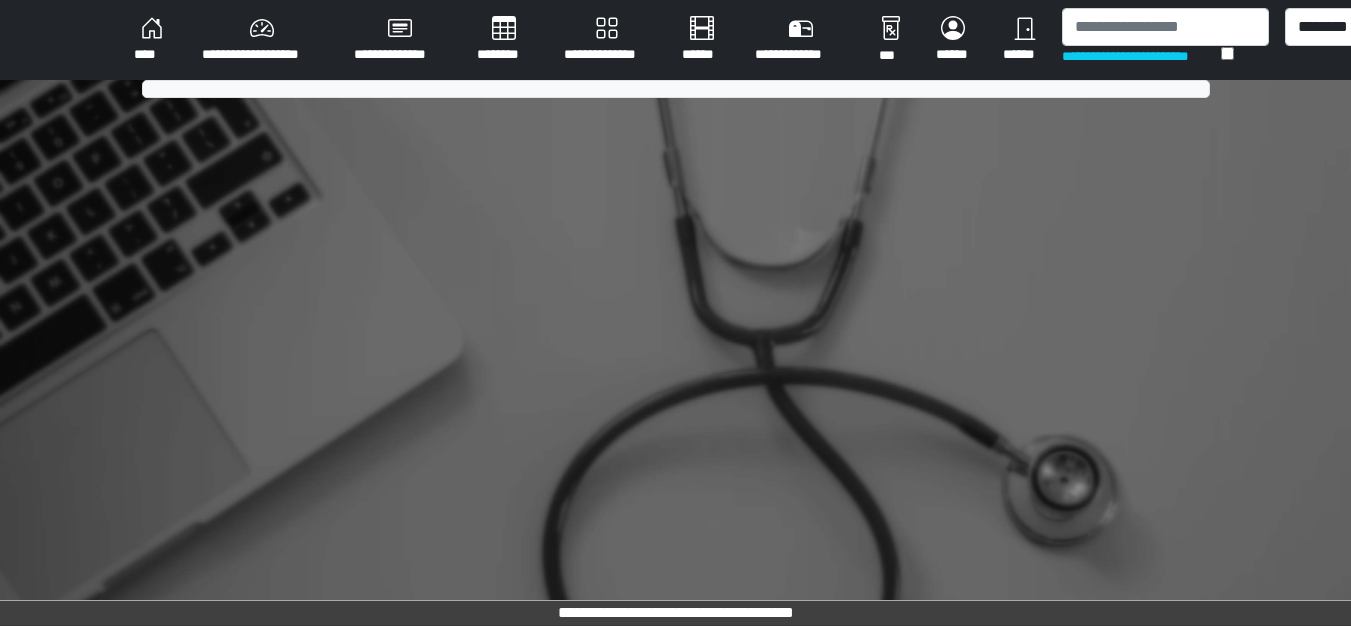 scroll, scrollTop: 0, scrollLeft: 0, axis: both 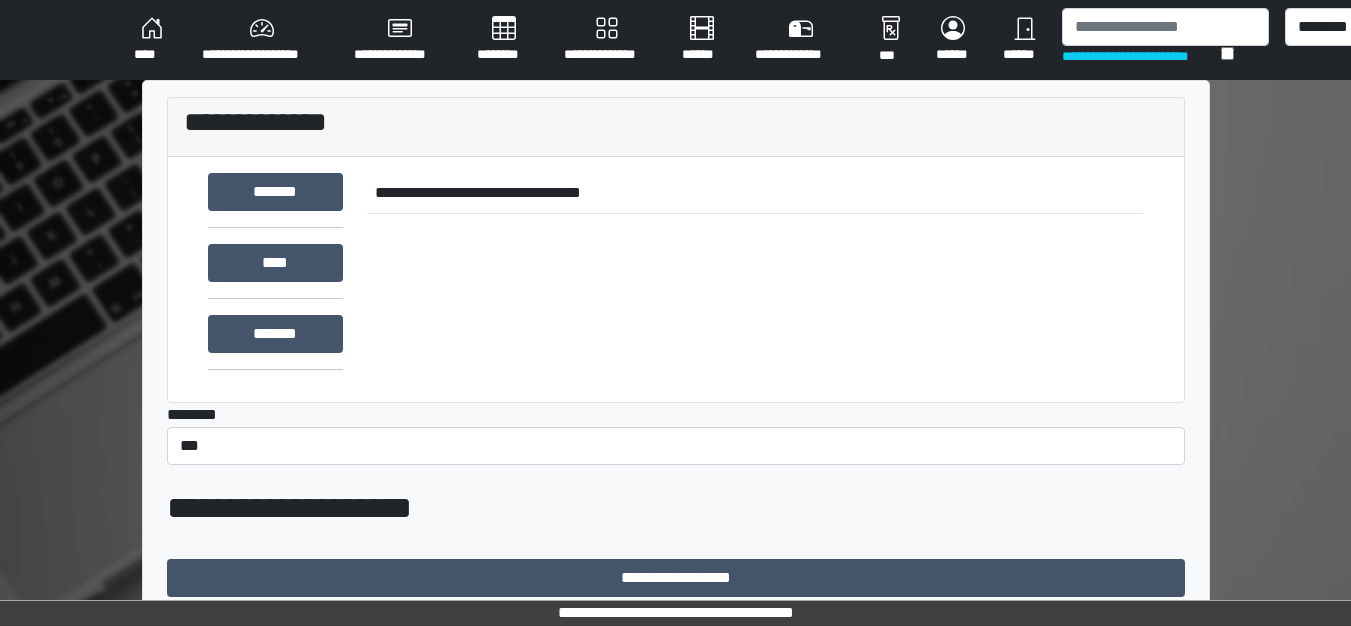 click on "**********" at bounding box center (262, 40) 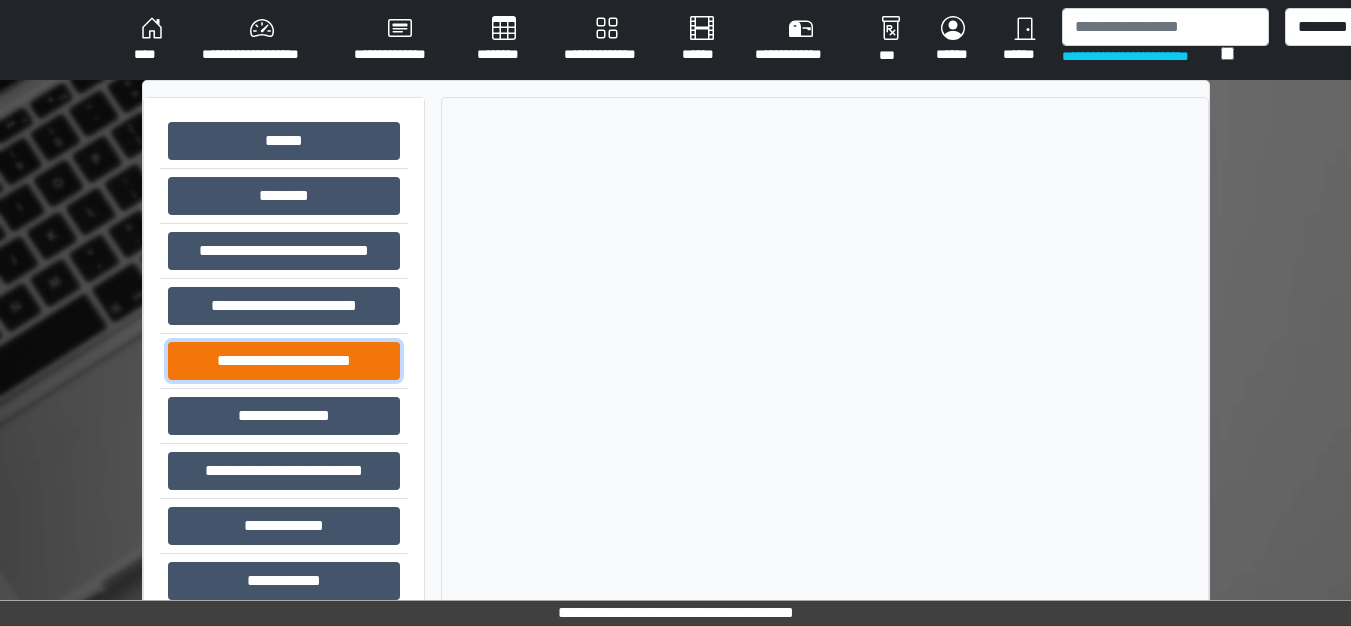 click on "**********" at bounding box center [284, 361] 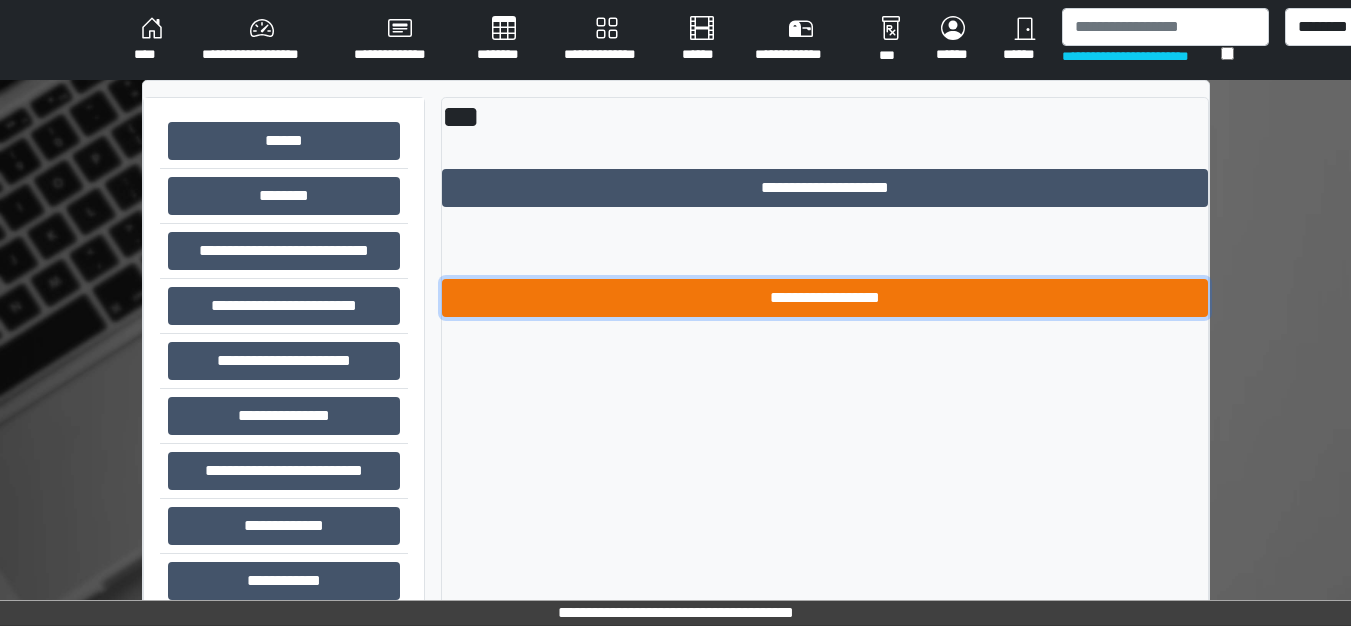 click on "**********" at bounding box center [825, 298] 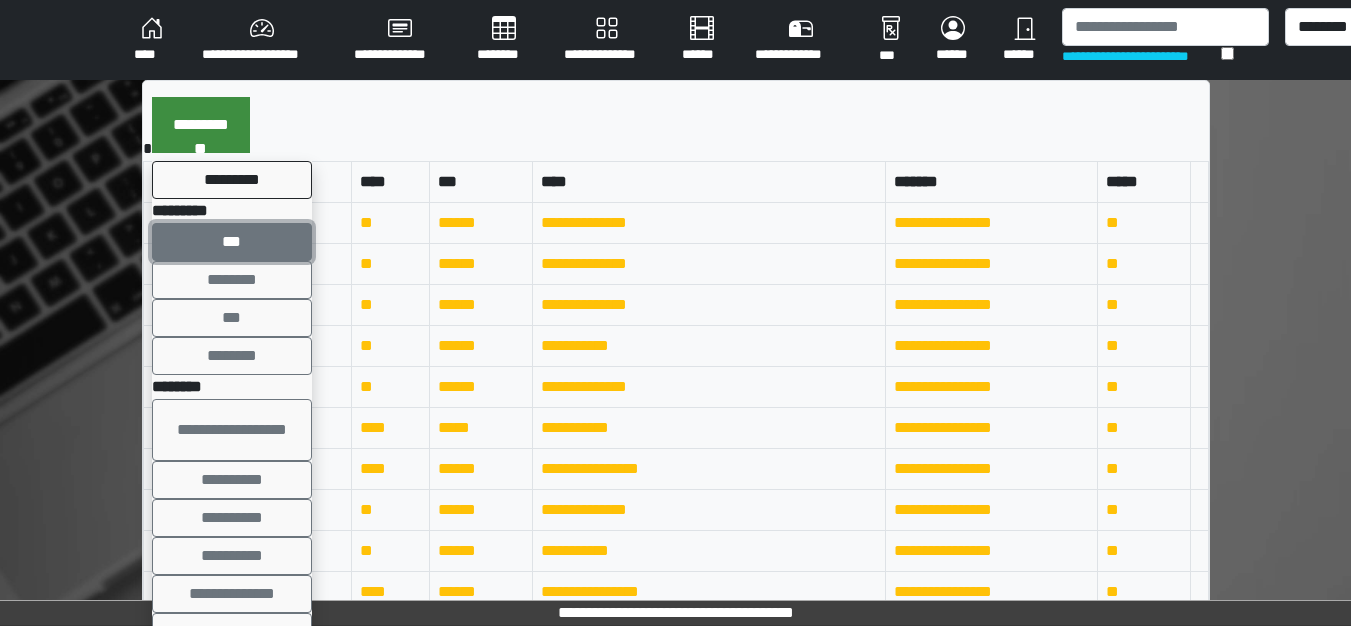 click on "***" at bounding box center (232, 242) 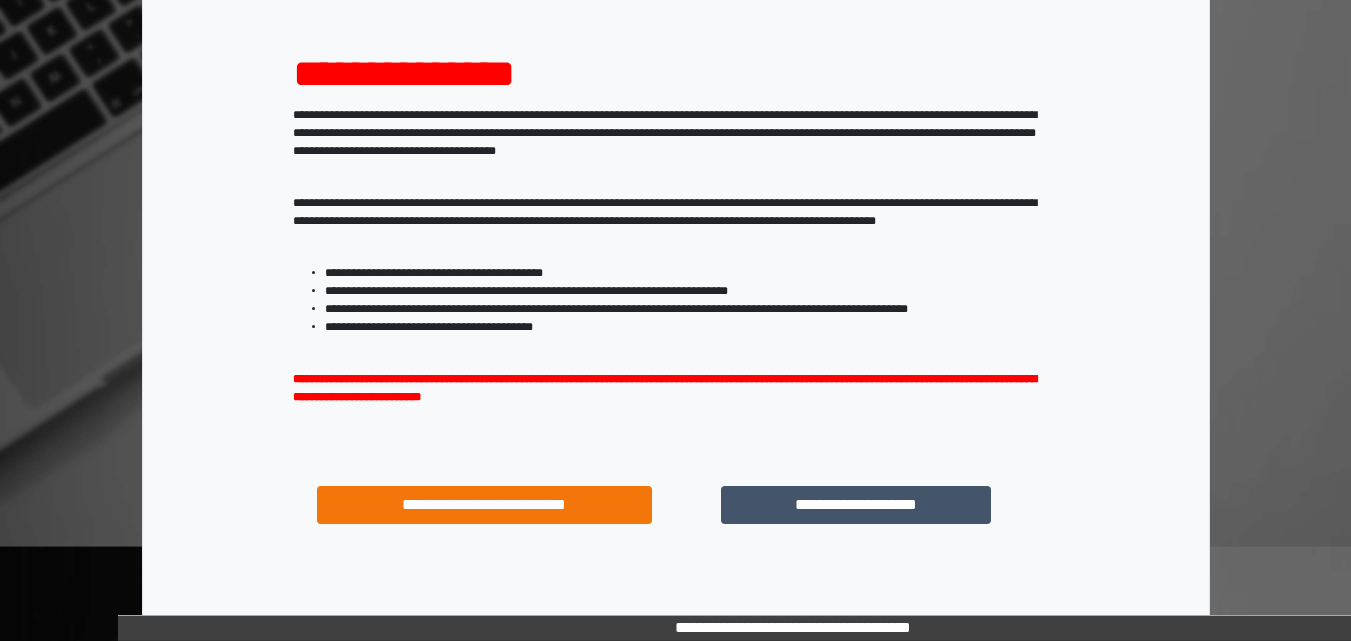 scroll, scrollTop: 287, scrollLeft: 0, axis: vertical 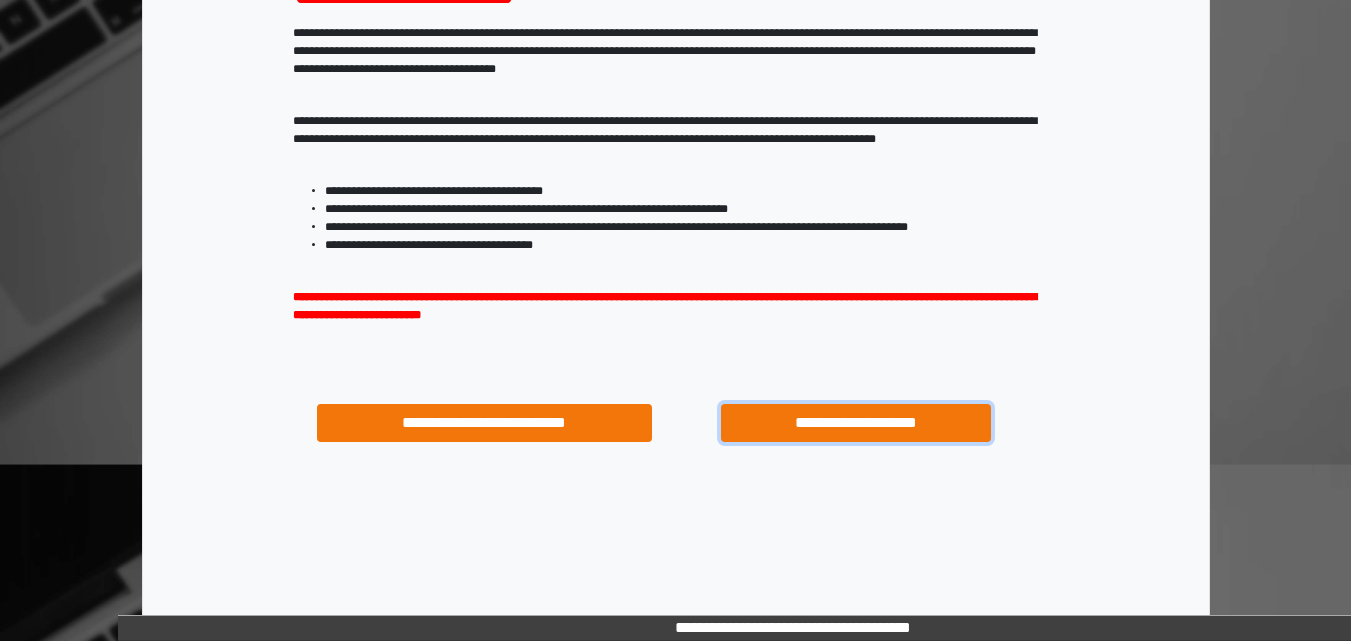 click on "**********" at bounding box center (855, 423) 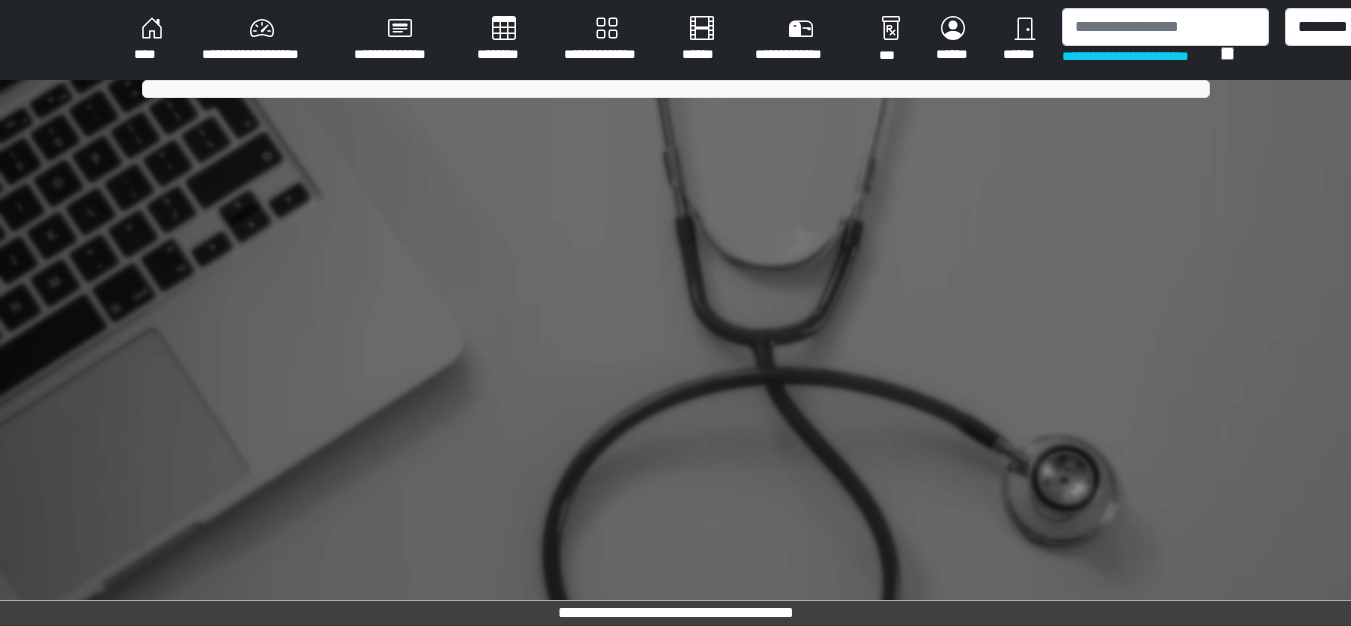 scroll, scrollTop: 0, scrollLeft: 0, axis: both 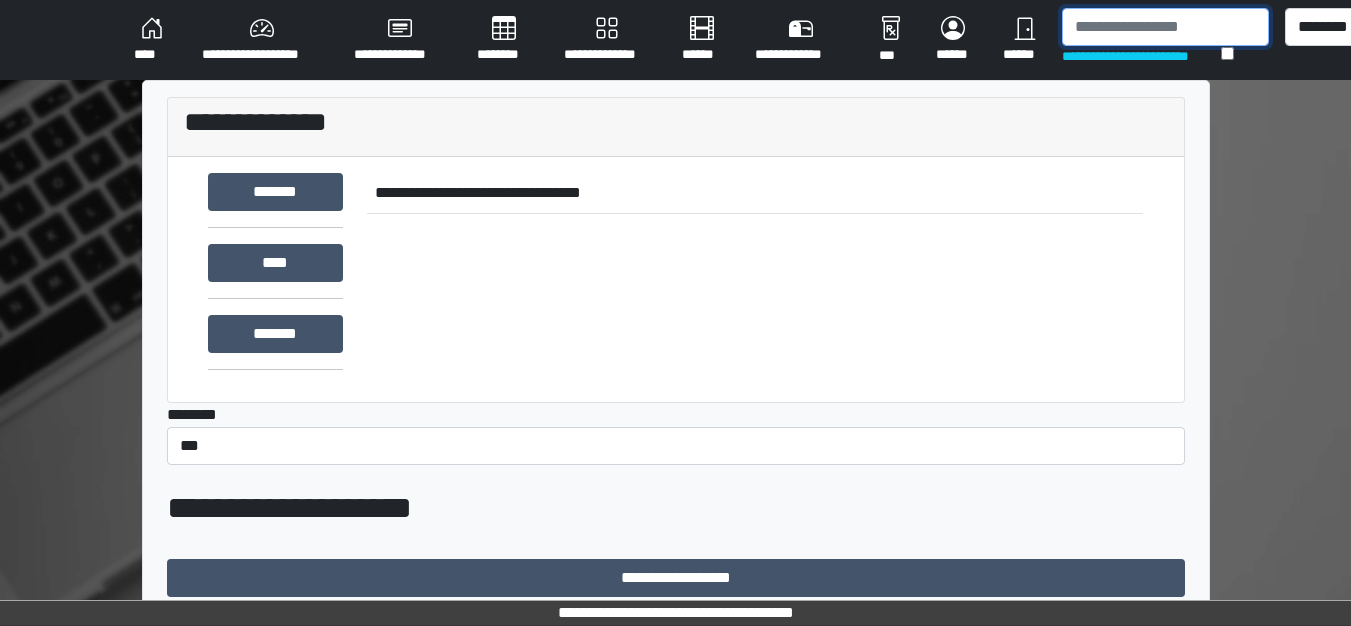 click at bounding box center (1165, 27) 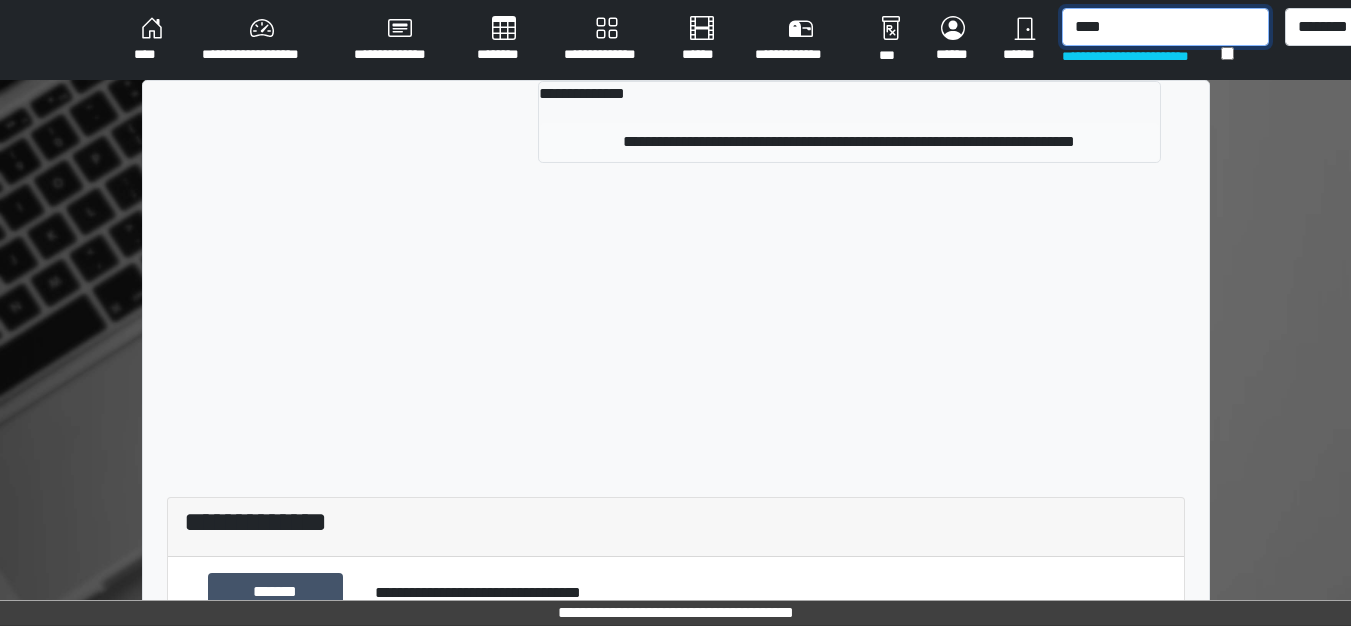 type on "****" 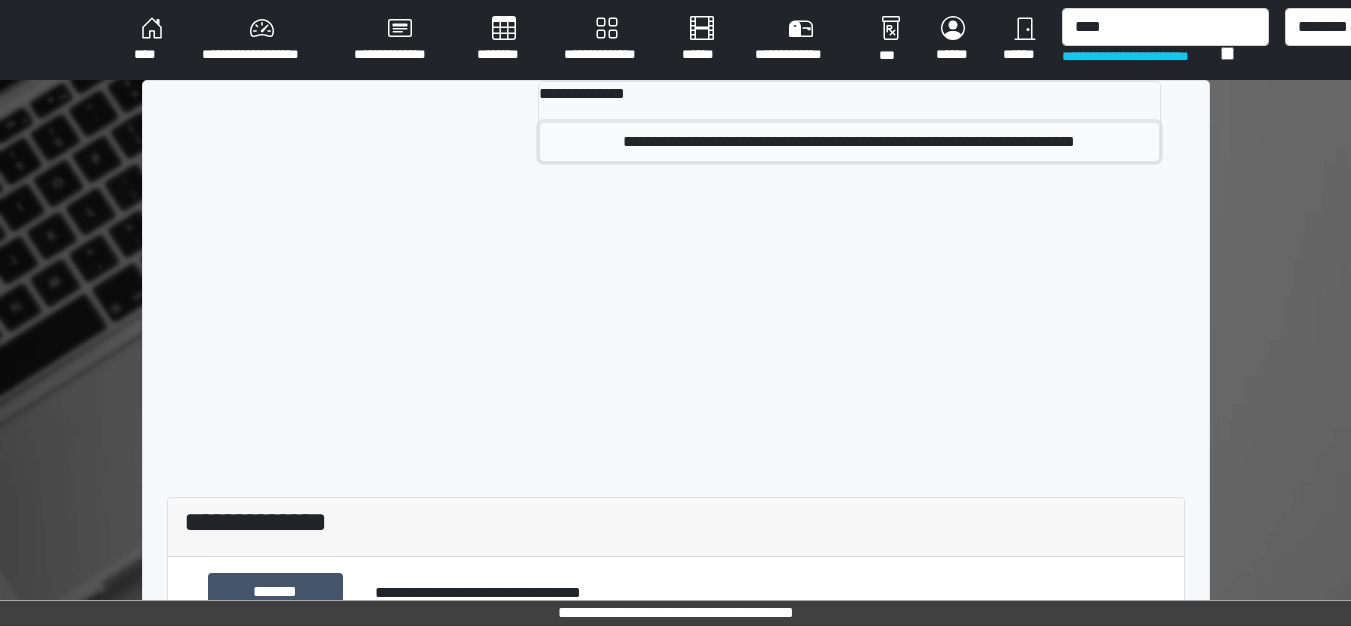 click on "**********" at bounding box center (849, 142) 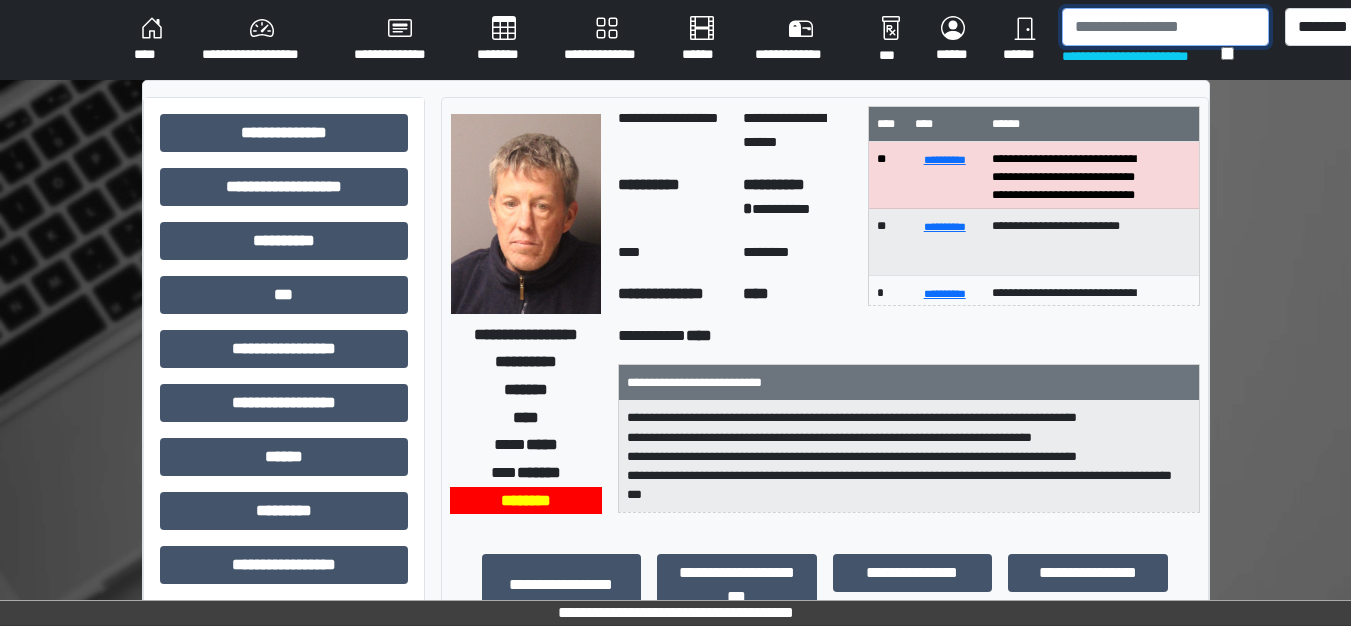 click at bounding box center [1165, 27] 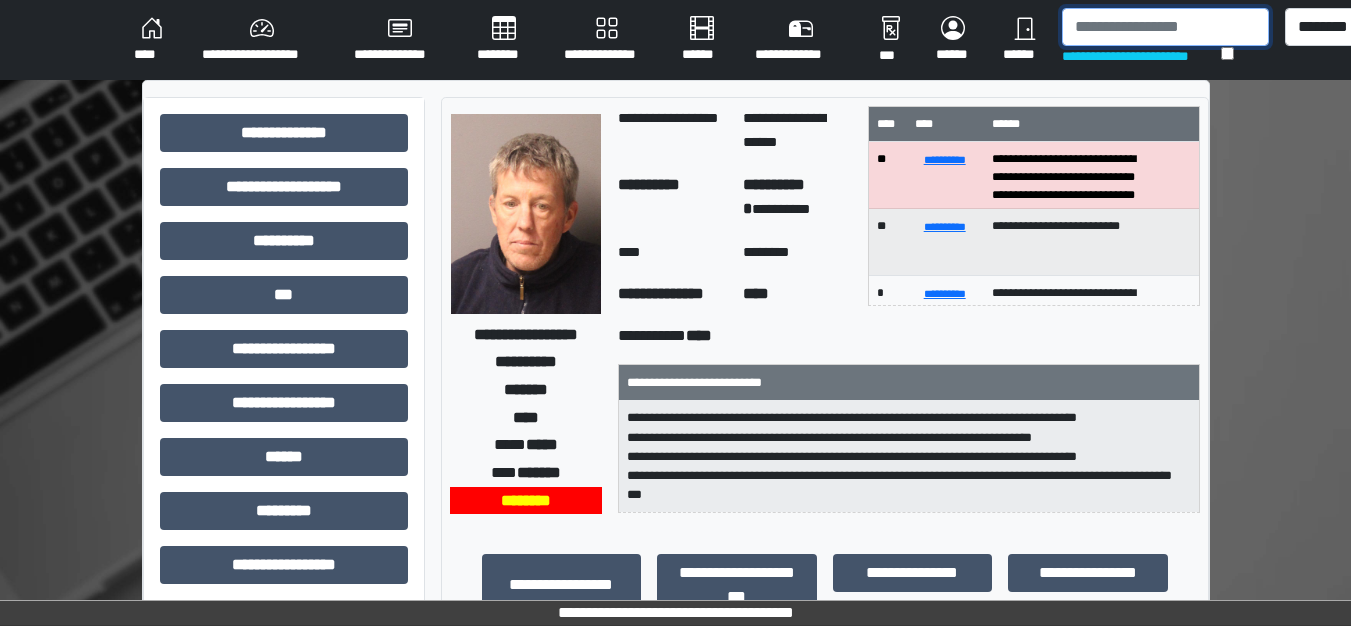 type on "*" 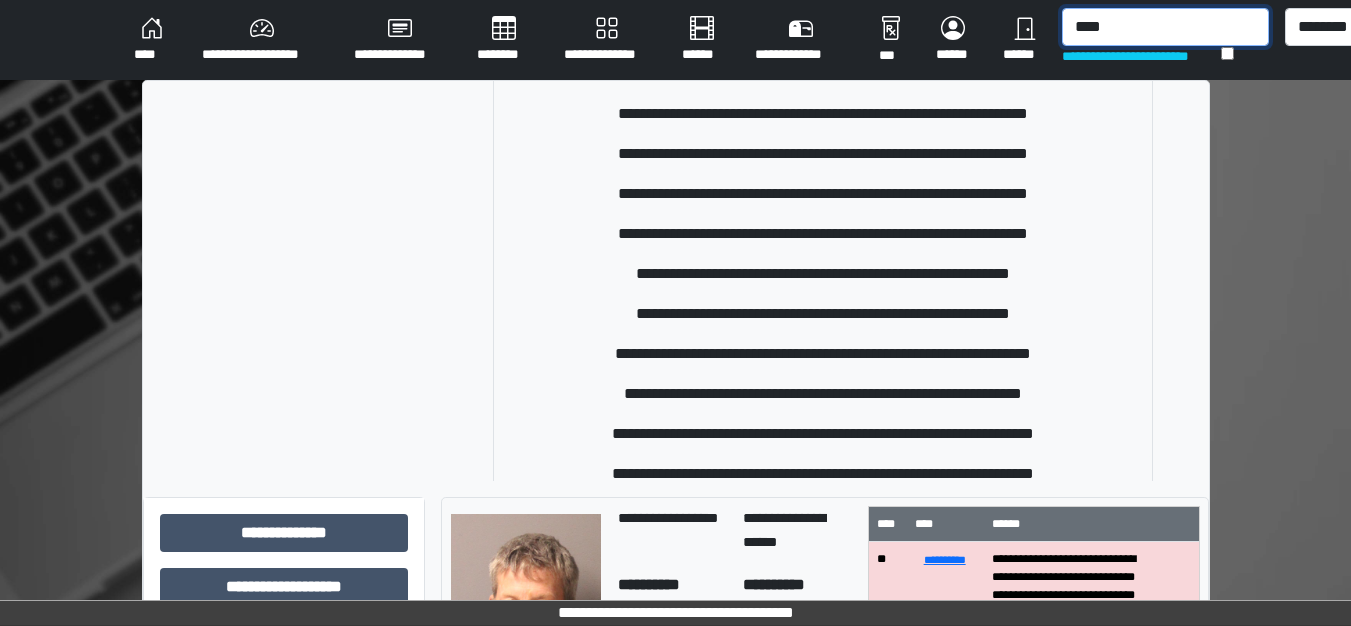 scroll, scrollTop: 361, scrollLeft: 0, axis: vertical 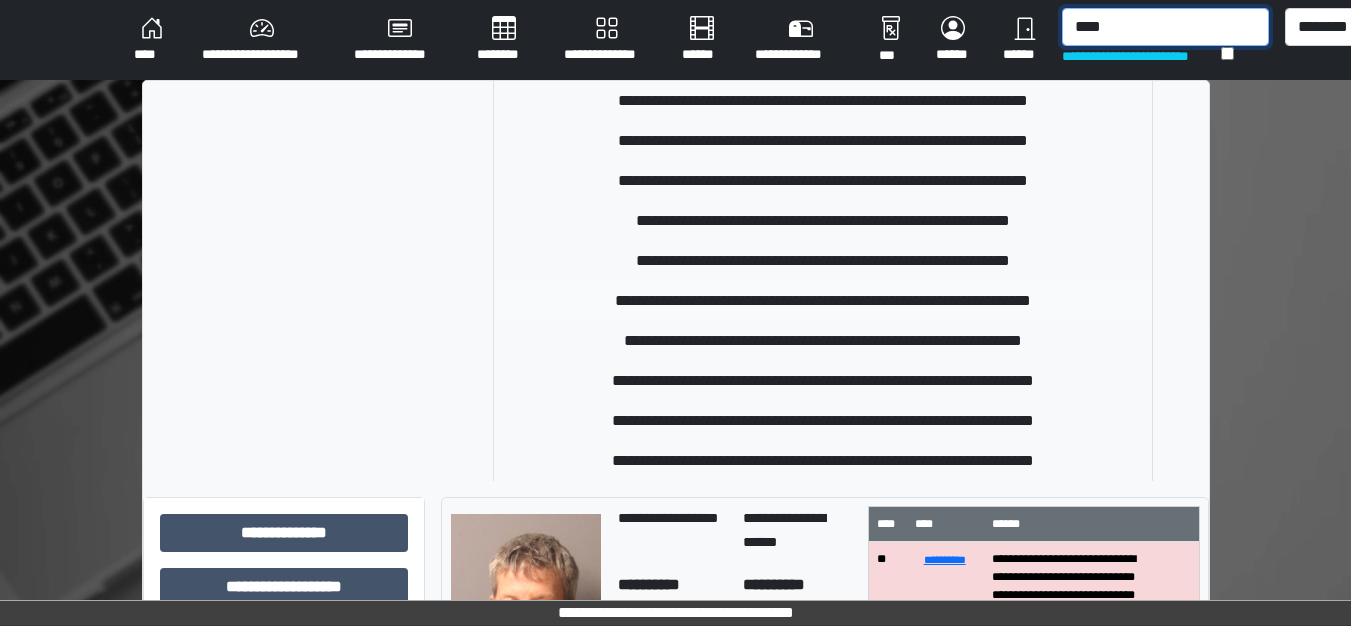 type on "****" 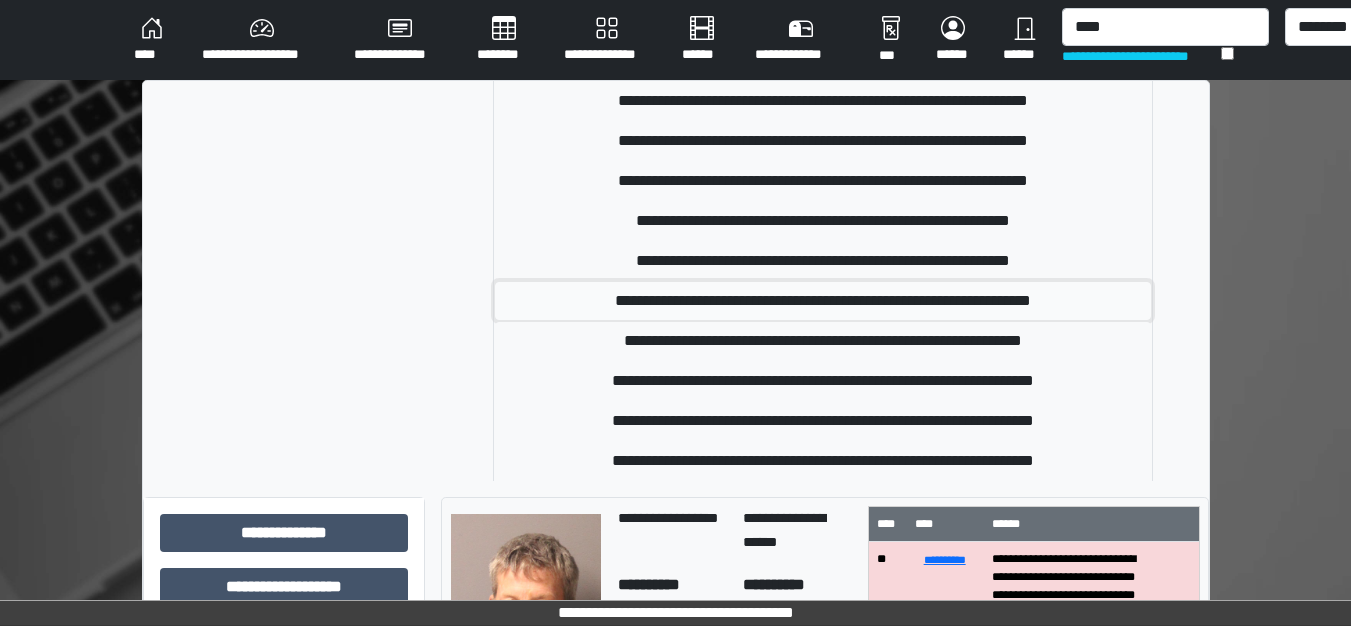 click on "**********" at bounding box center [823, 301] 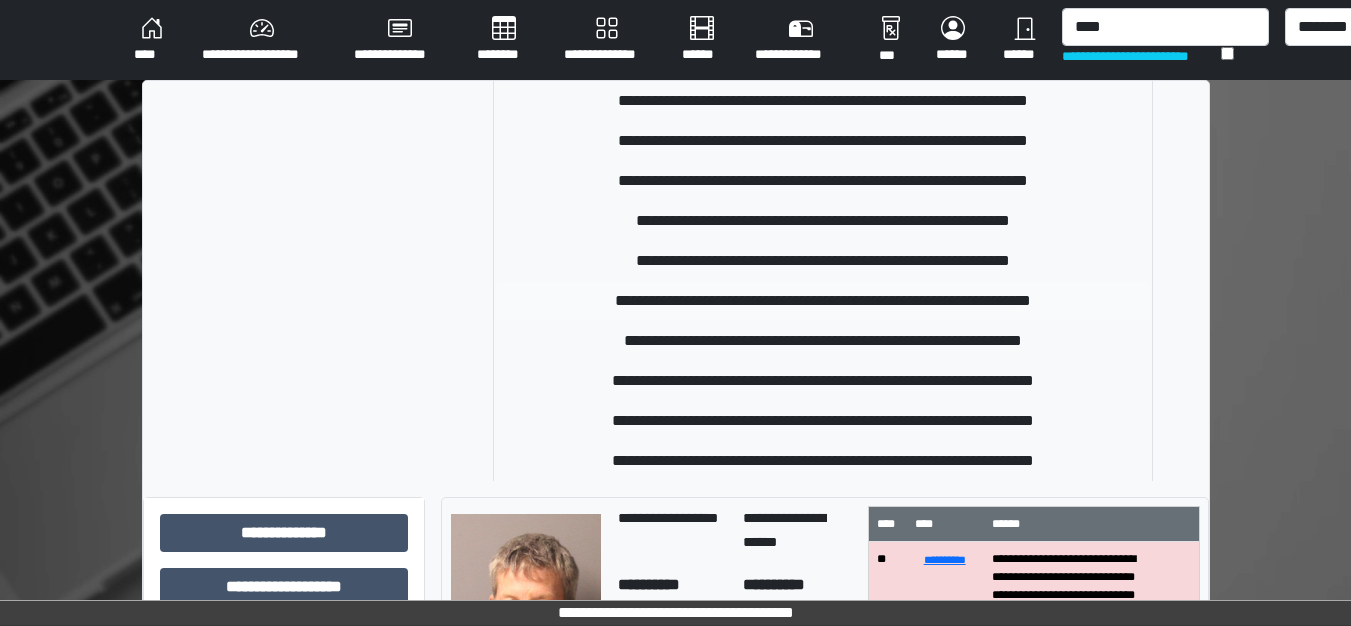 type 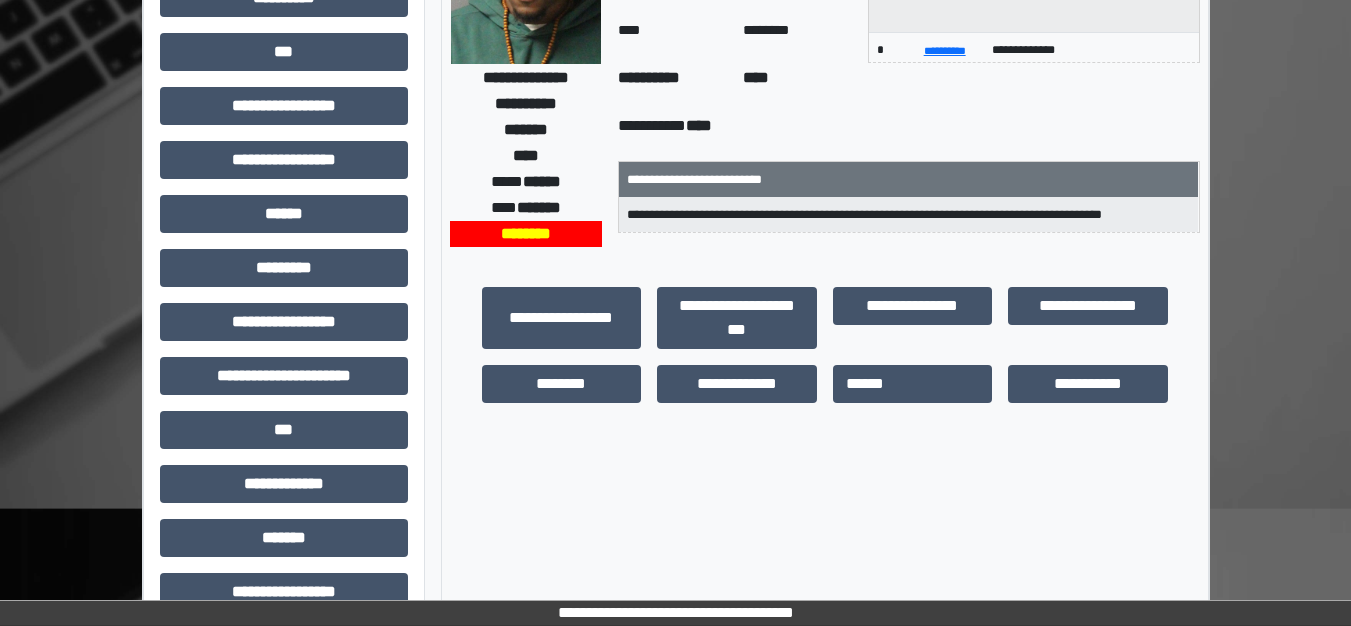 scroll, scrollTop: 300, scrollLeft: 0, axis: vertical 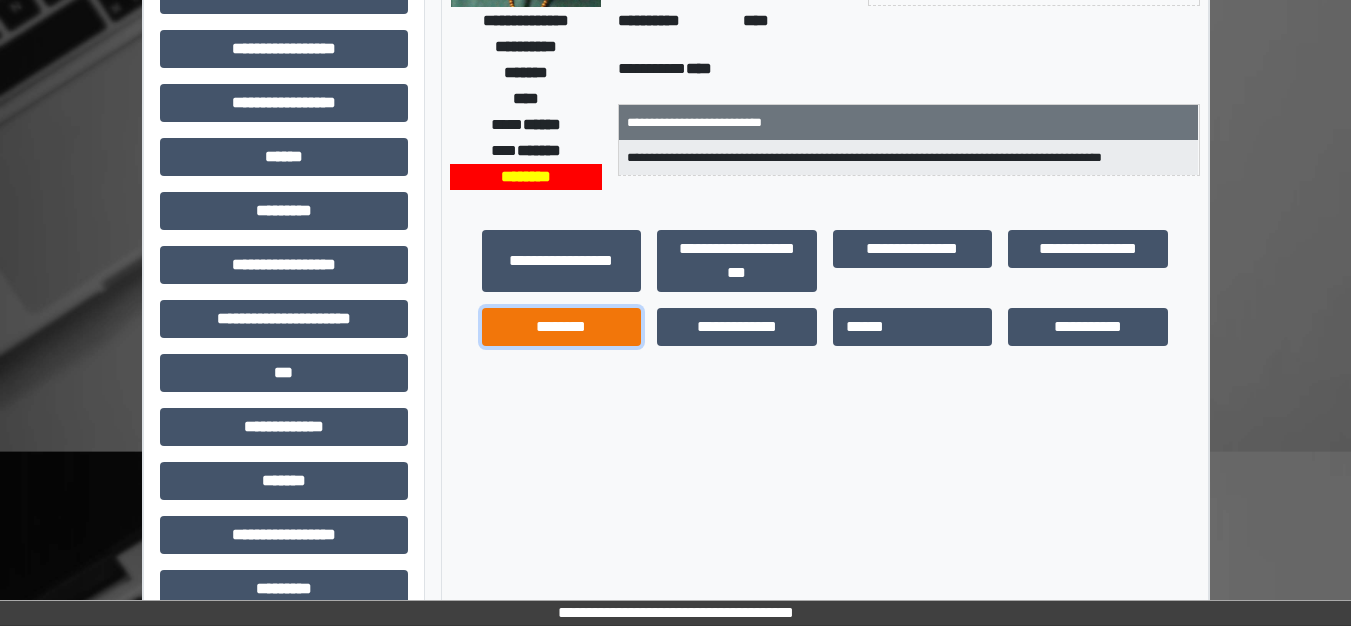 click on "********" at bounding box center [562, 327] 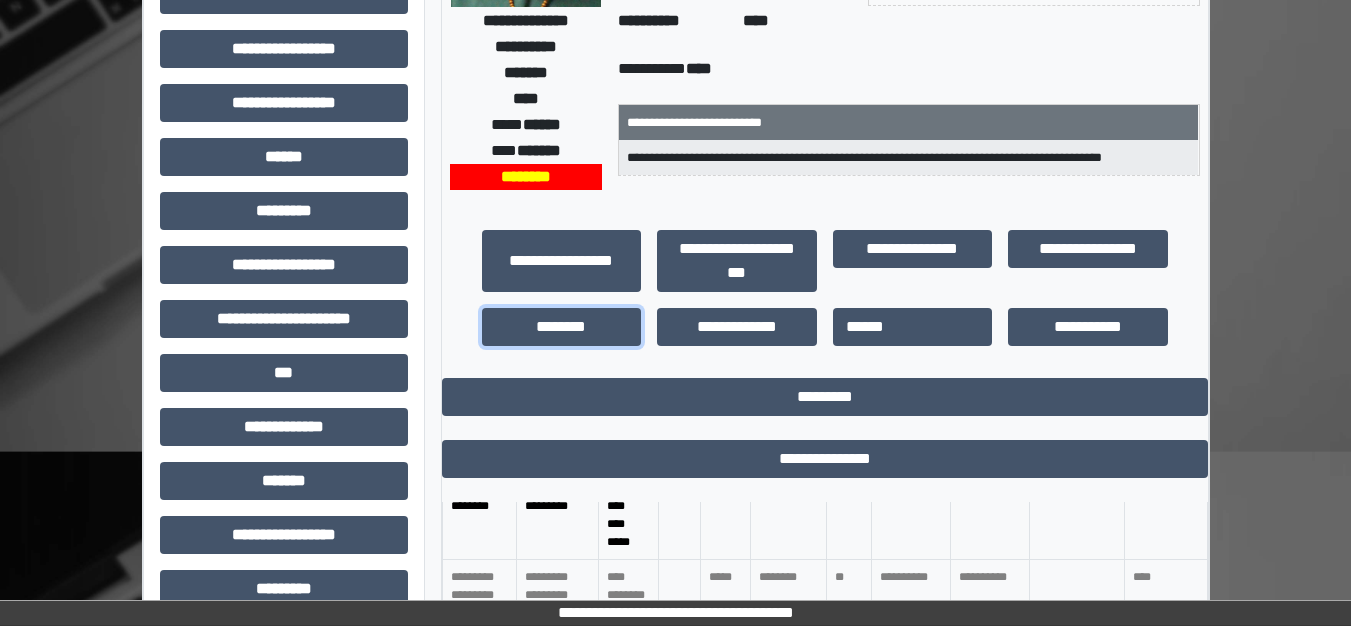 scroll, scrollTop: 116, scrollLeft: 0, axis: vertical 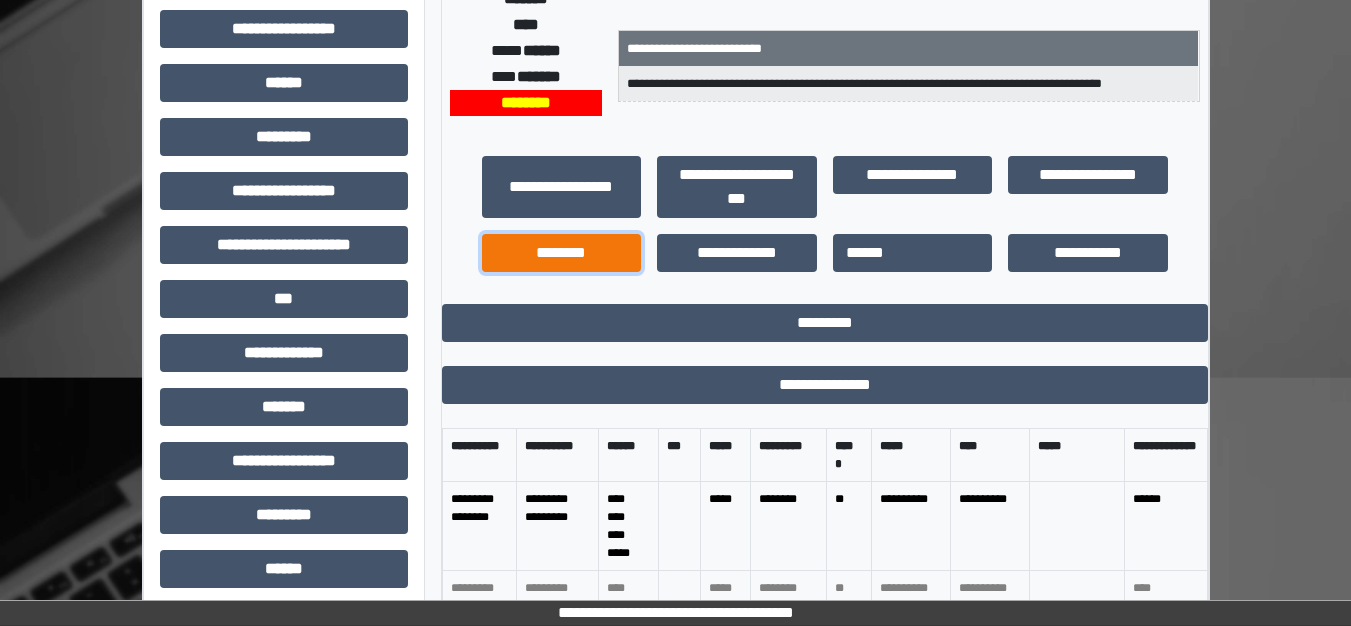 click on "********" at bounding box center [562, 253] 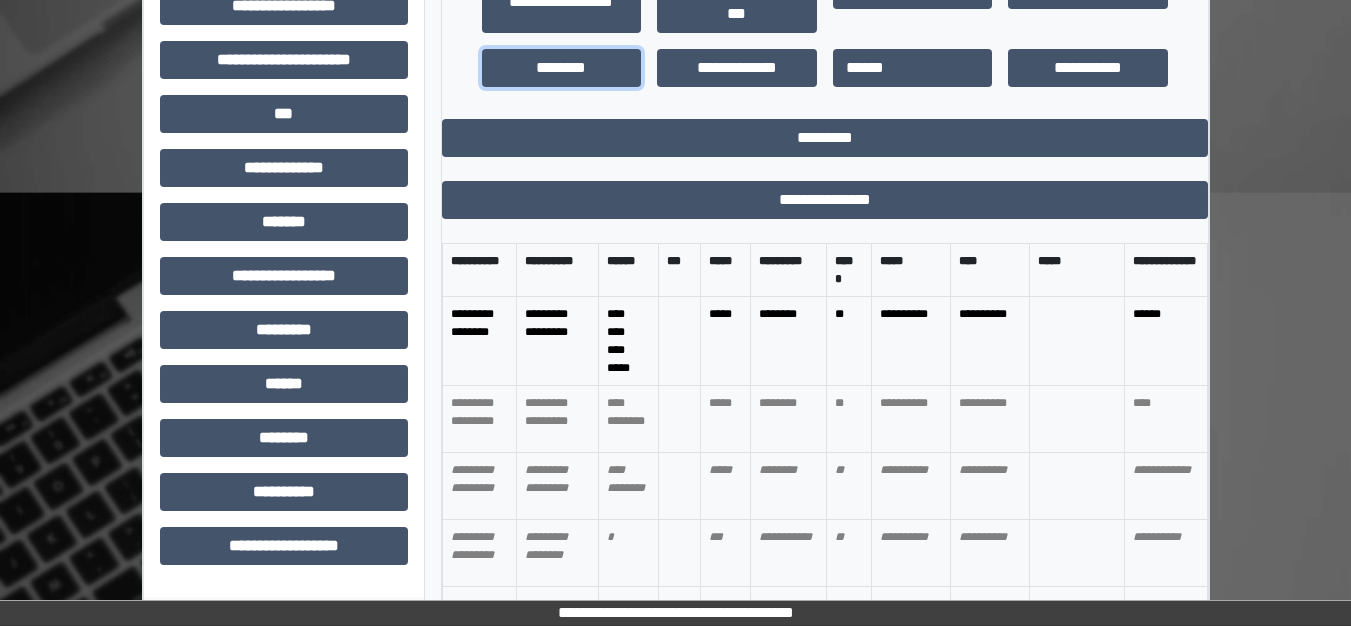 scroll, scrollTop: 574, scrollLeft: 0, axis: vertical 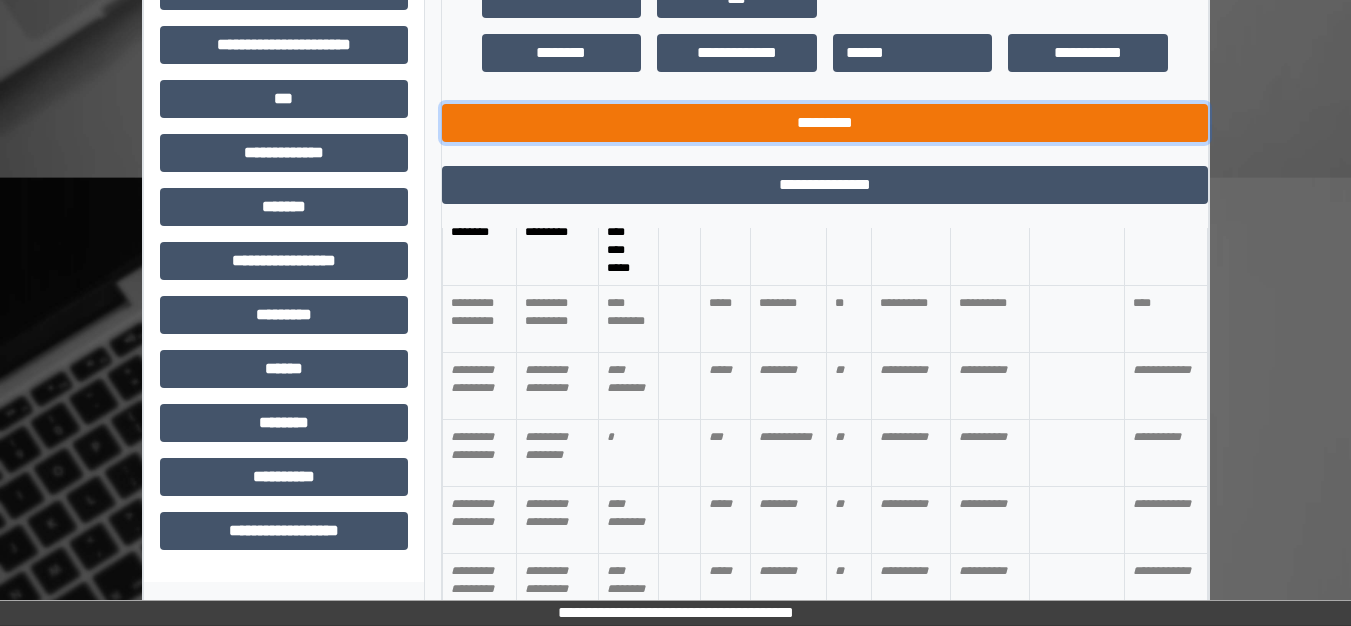 click on "*********" at bounding box center (825, 123) 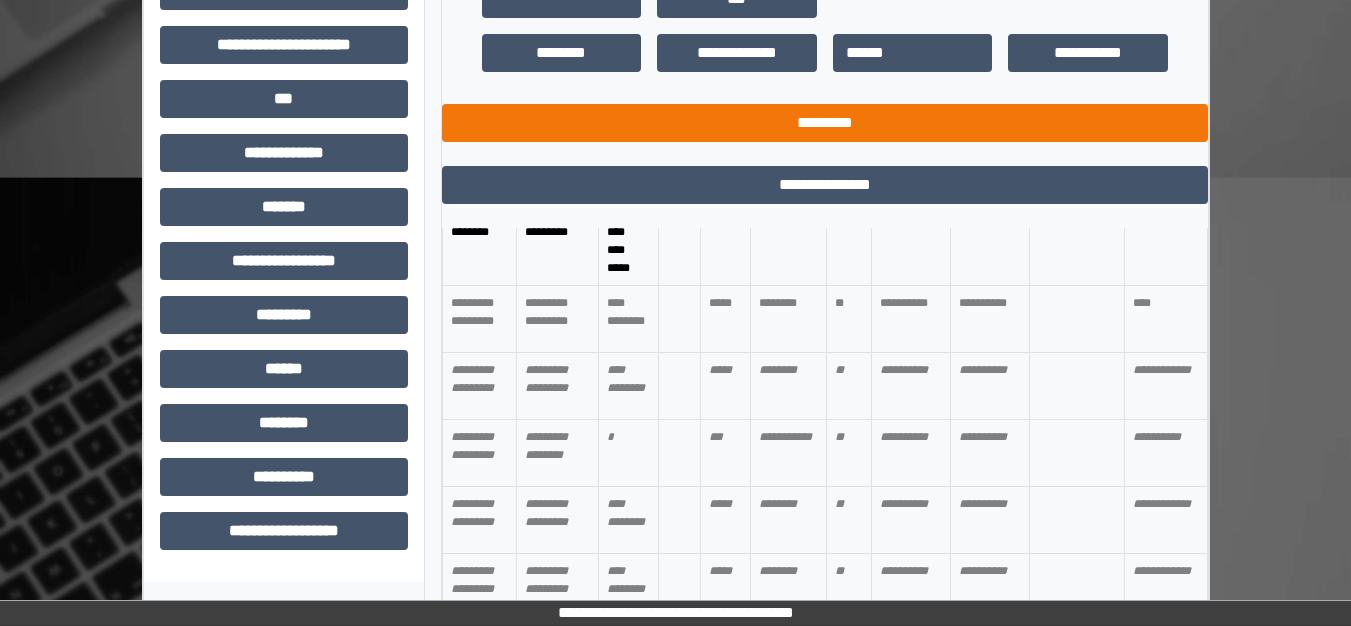 scroll, scrollTop: 548, scrollLeft: 0, axis: vertical 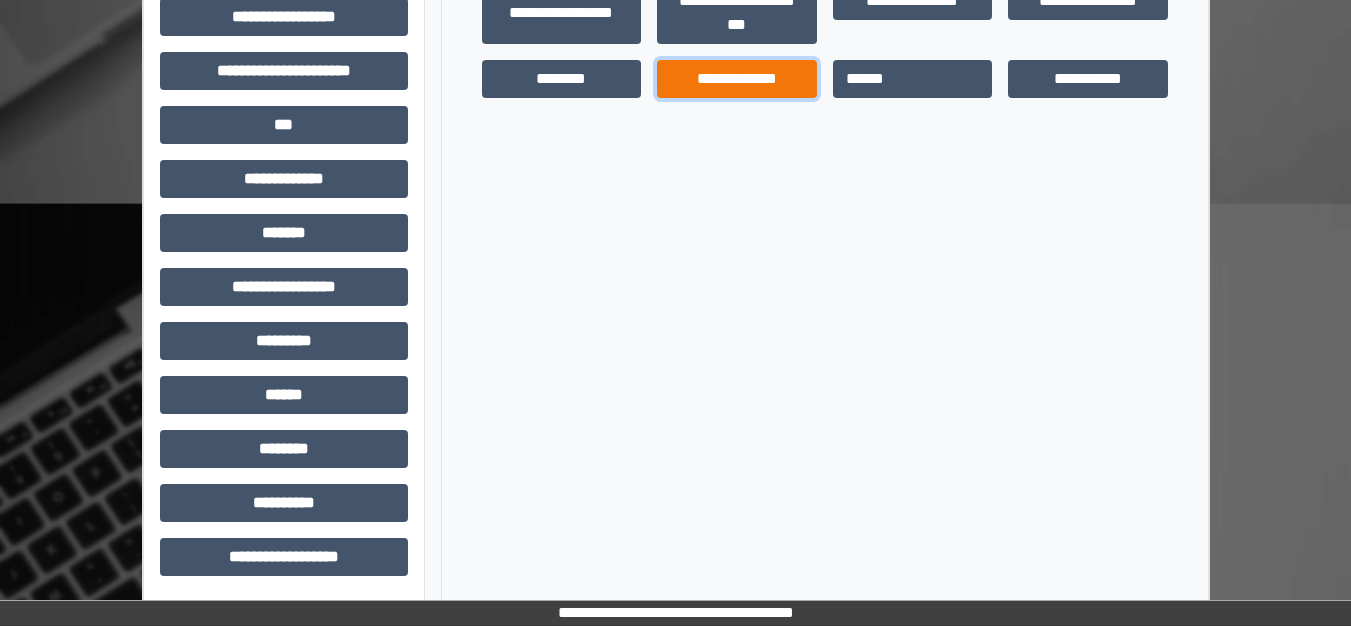 click on "**********" at bounding box center [737, 79] 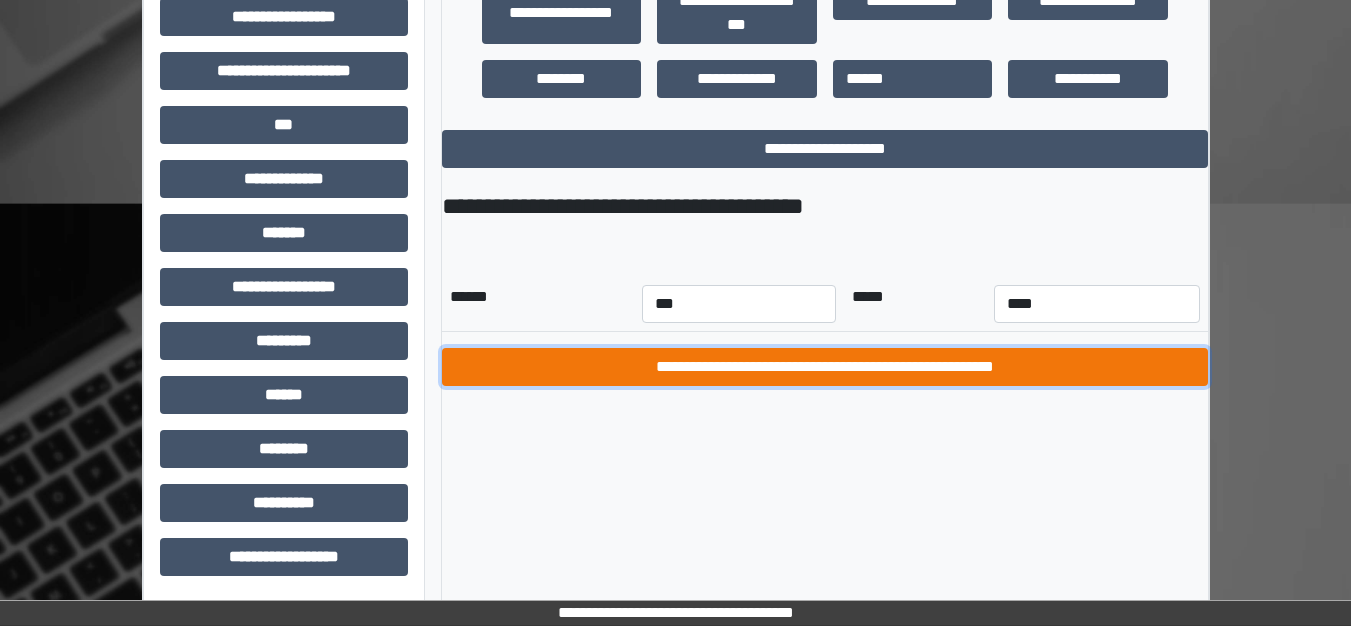 click on "**********" at bounding box center [825, 367] 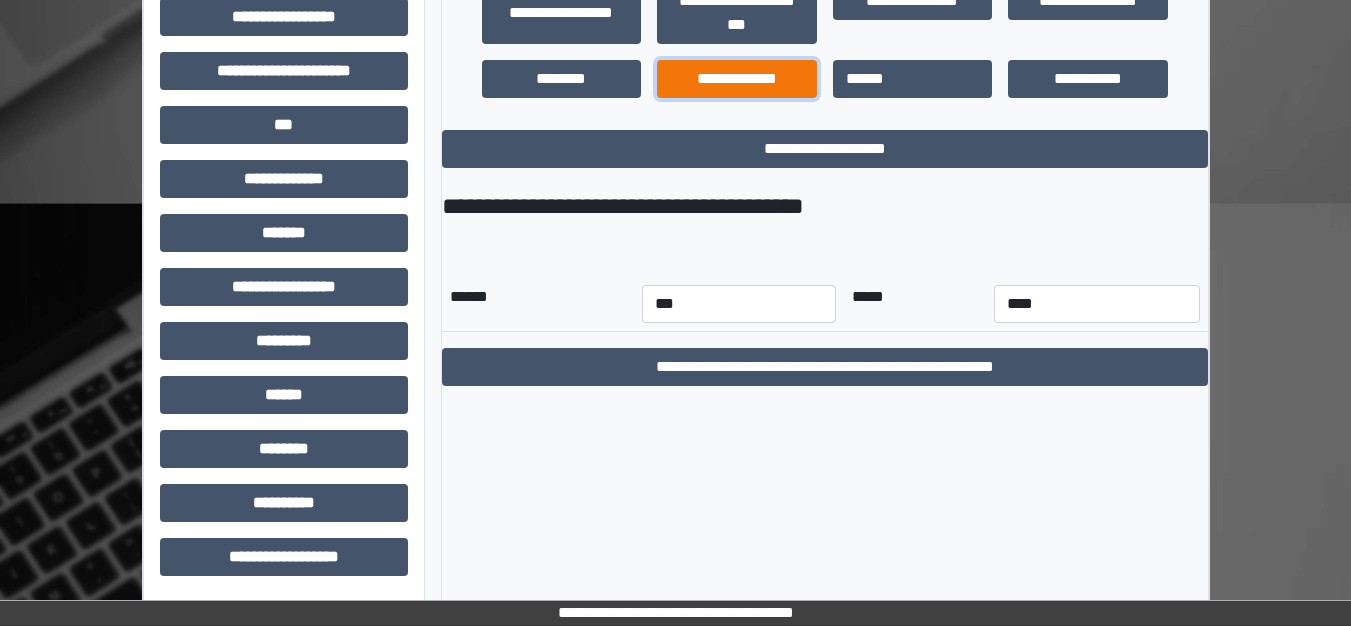 click on "**********" at bounding box center (737, 79) 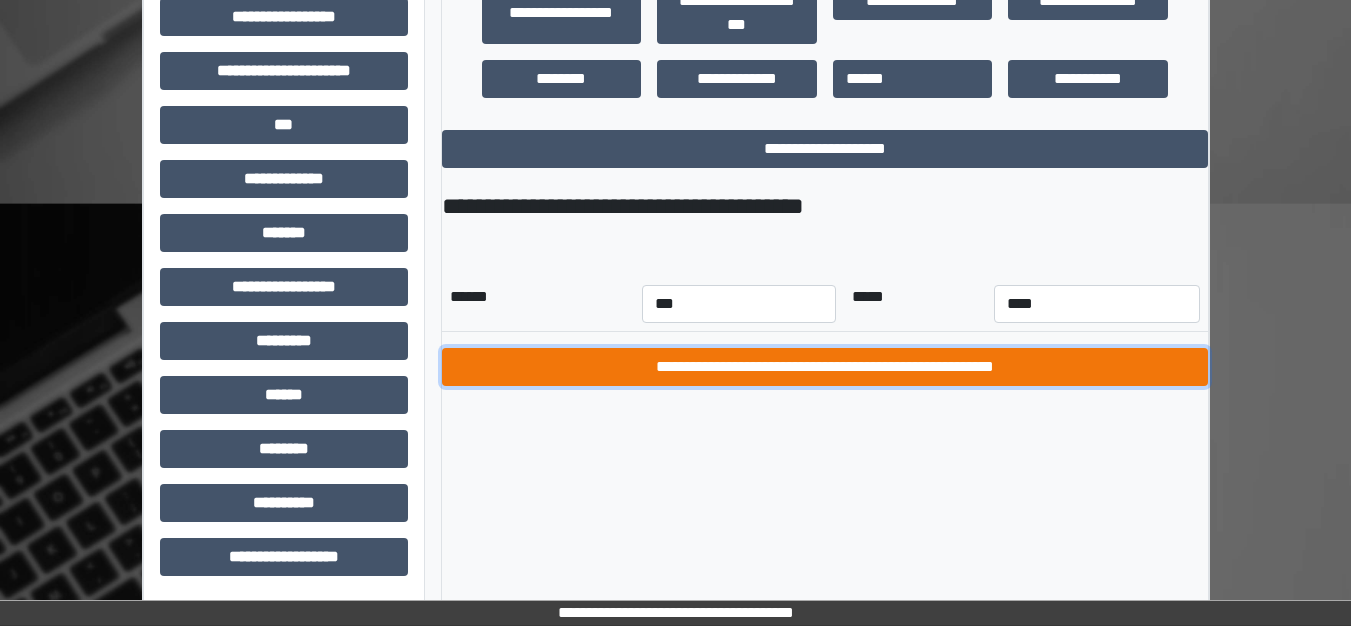 click on "**********" at bounding box center (825, 367) 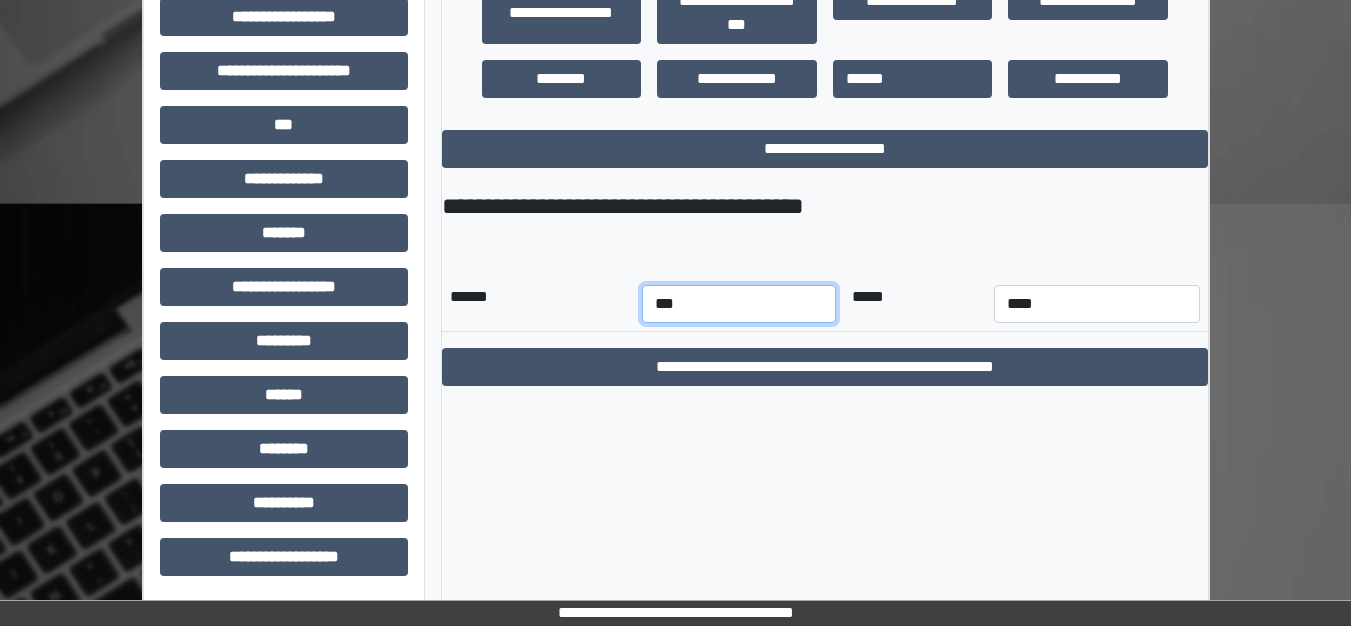 click on "***
***
***
***
***
***
***
***
***
***
***
***" at bounding box center (739, 304) 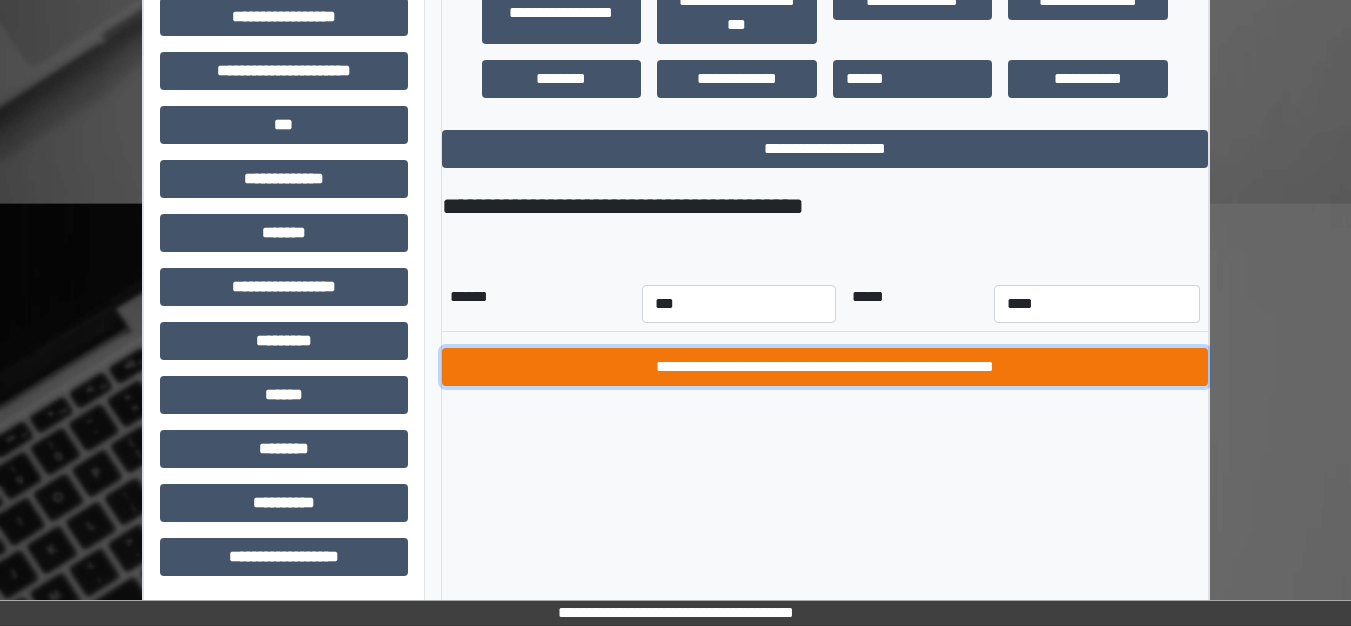 click on "**********" at bounding box center (825, 367) 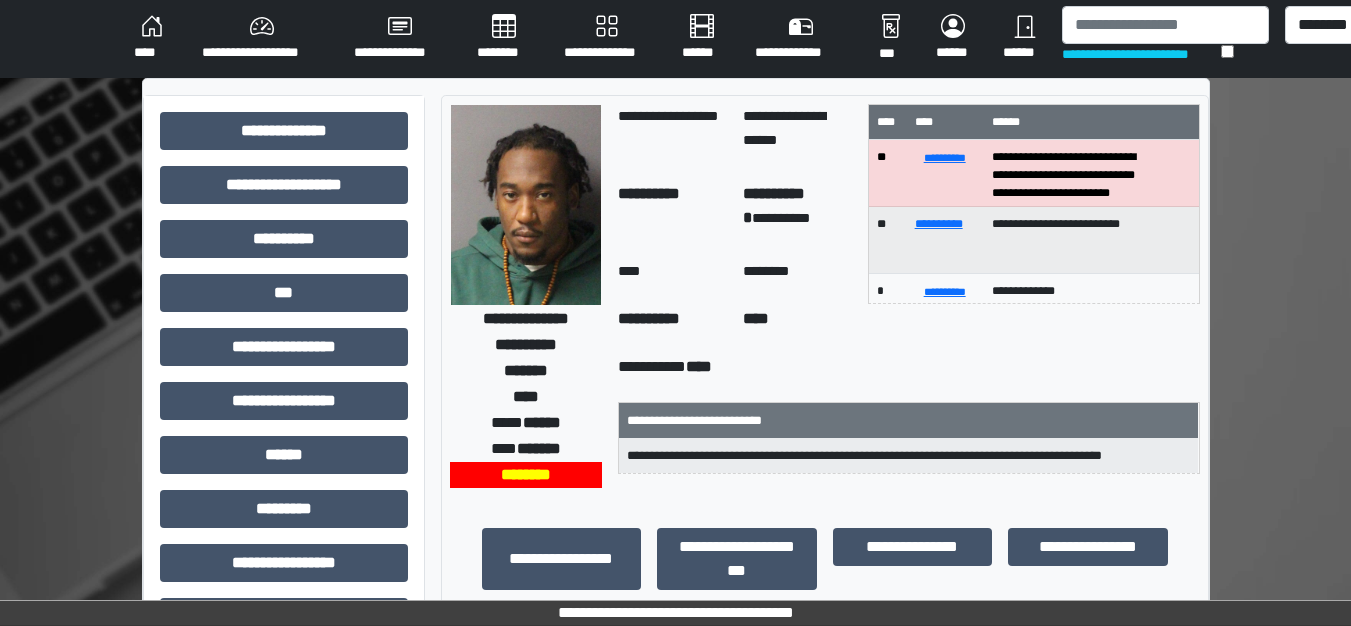 scroll, scrollTop: 0, scrollLeft: 0, axis: both 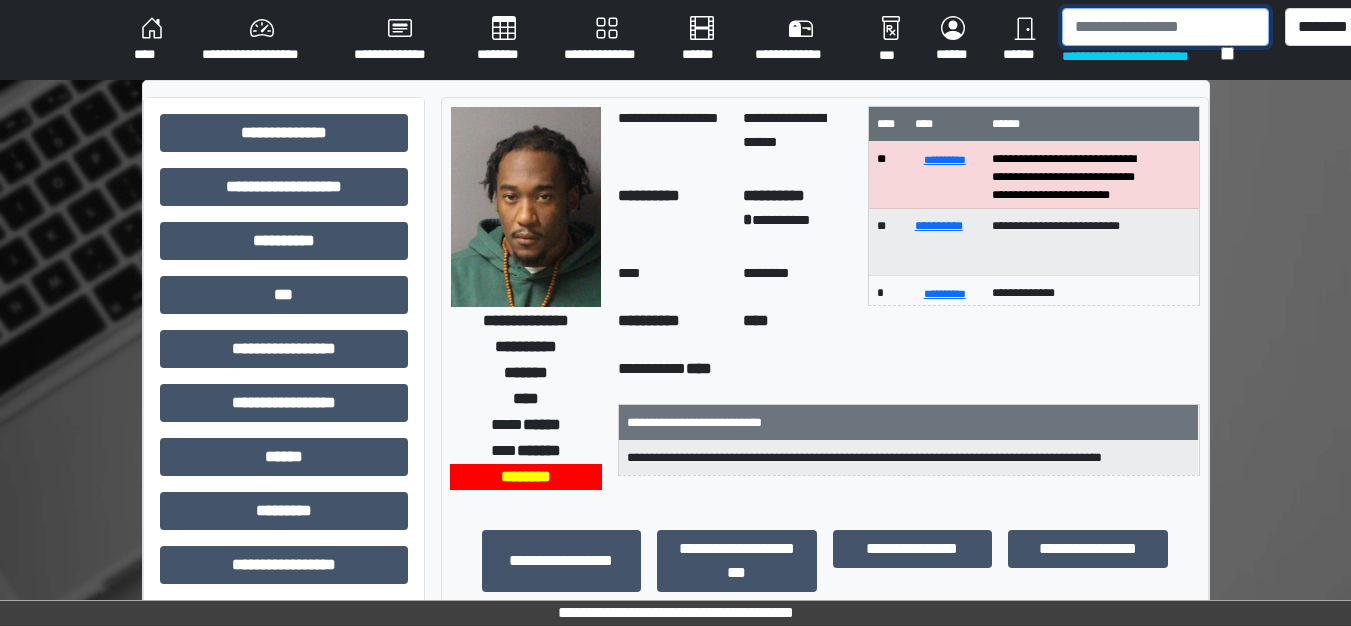 click at bounding box center (1165, 27) 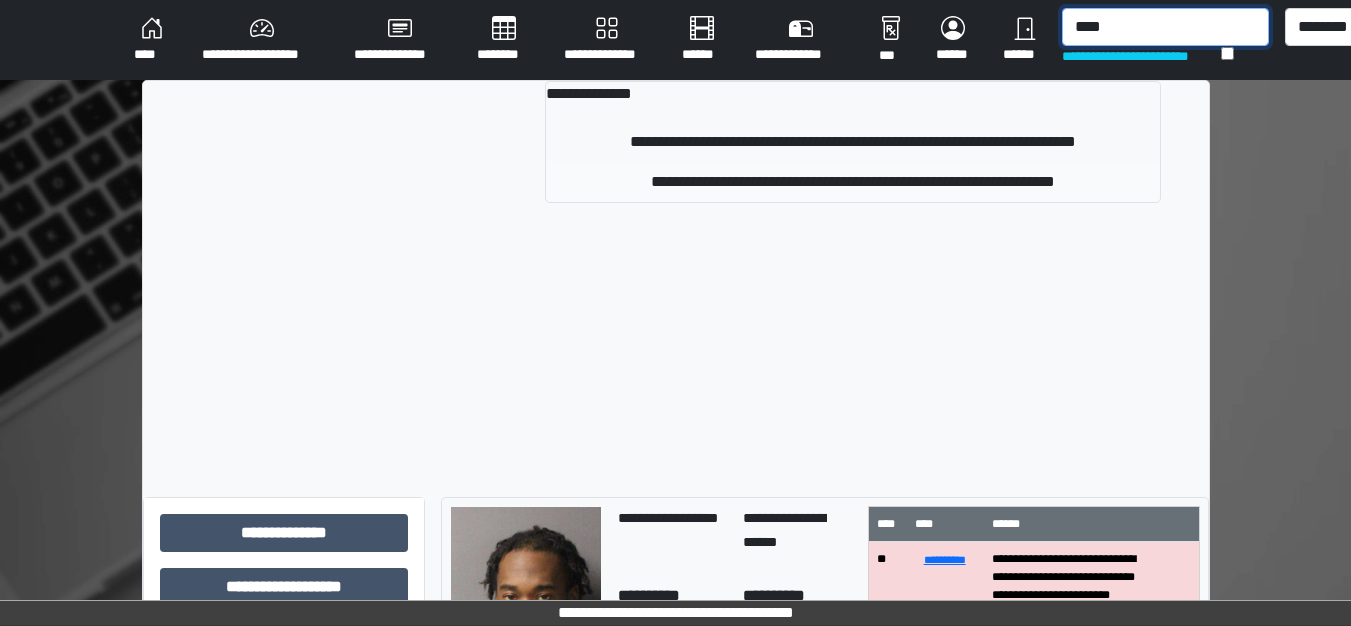 type on "****" 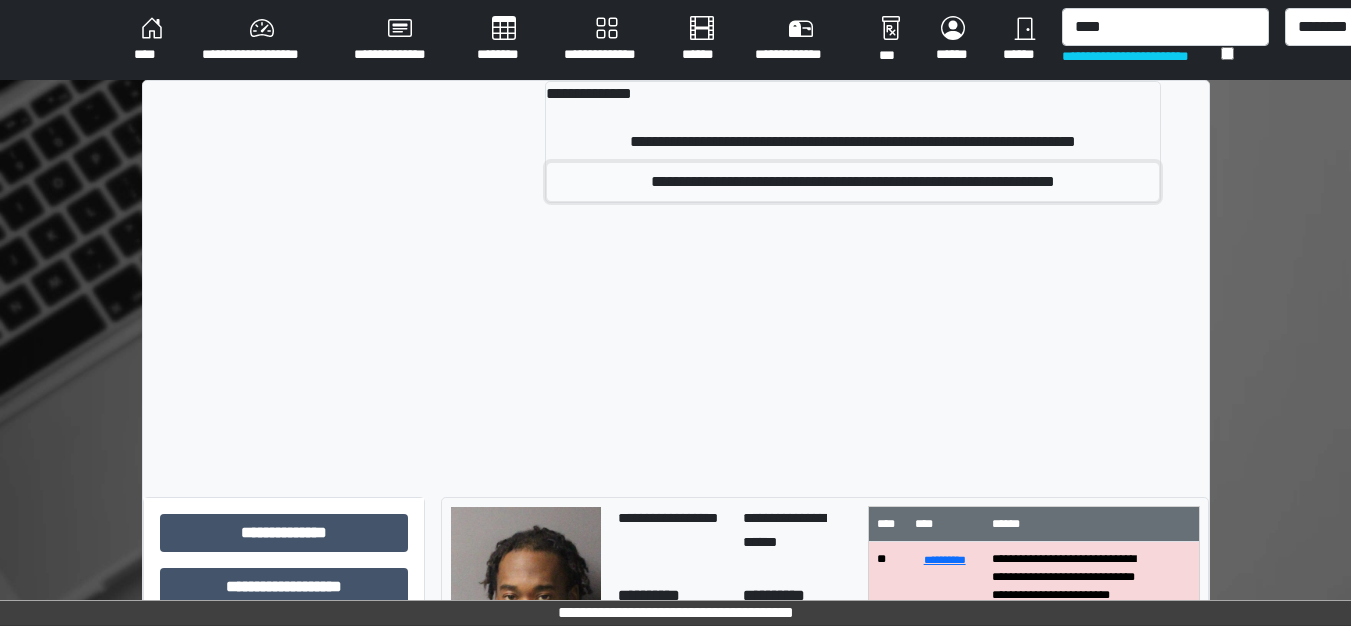 click on "**********" at bounding box center (853, 182) 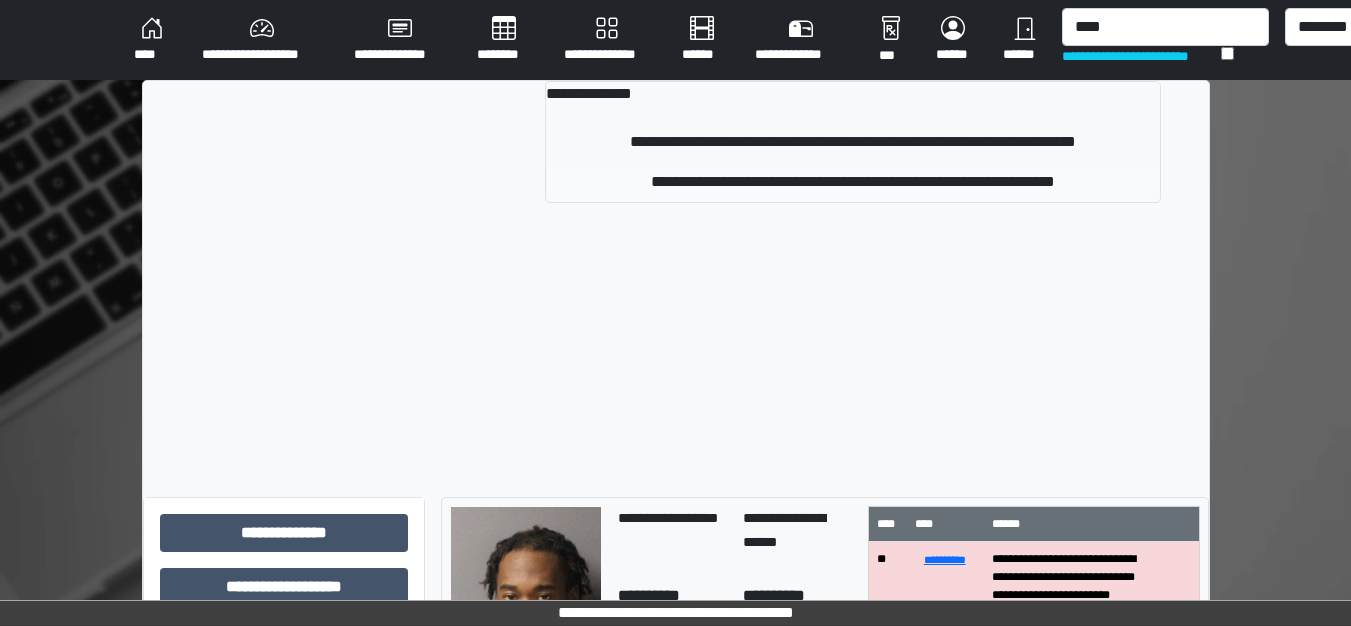 type 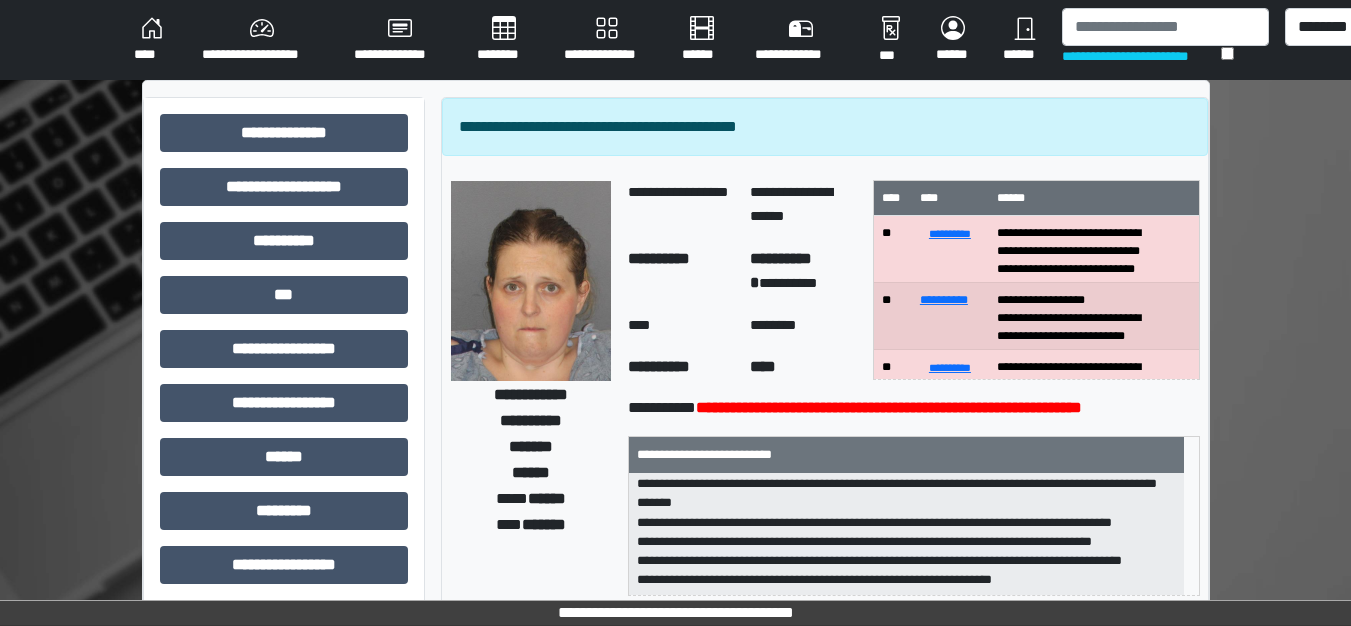 scroll, scrollTop: 300, scrollLeft: 0, axis: vertical 